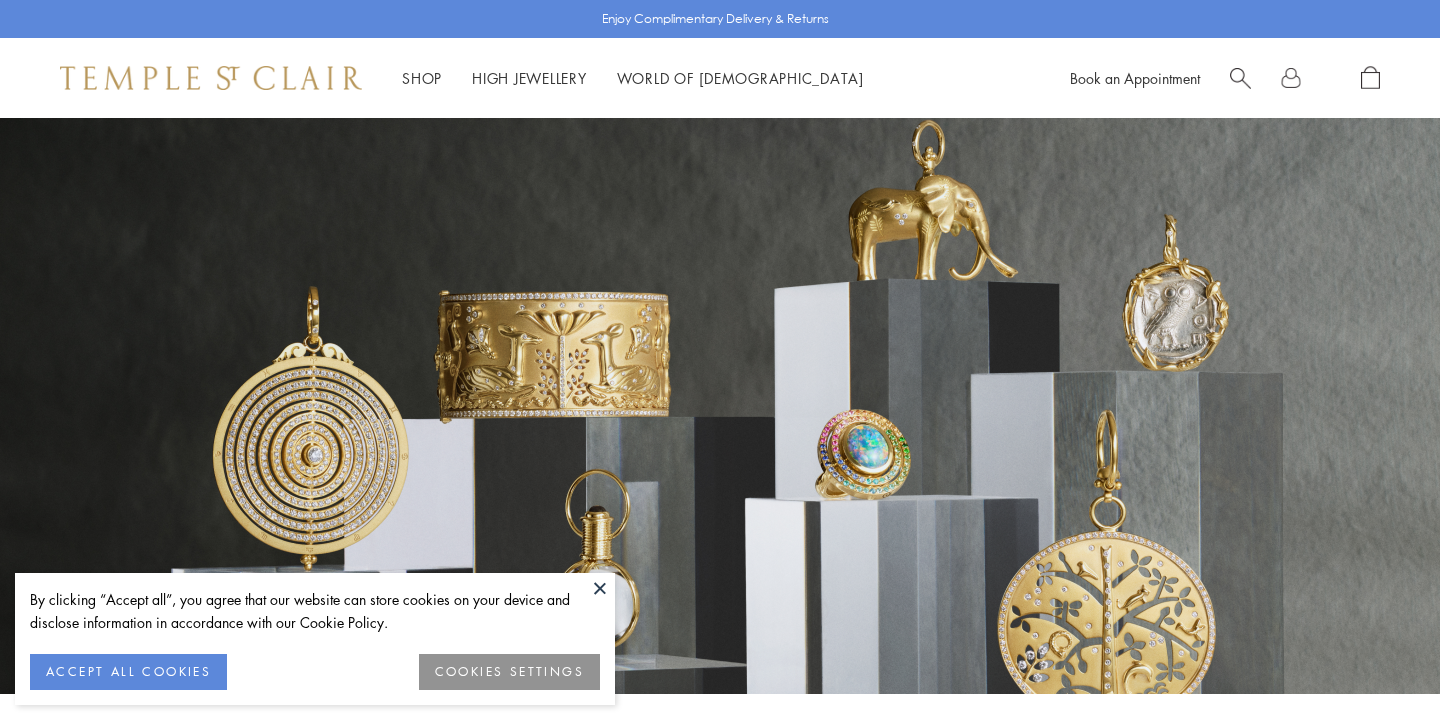 scroll, scrollTop: 0, scrollLeft: 0, axis: both 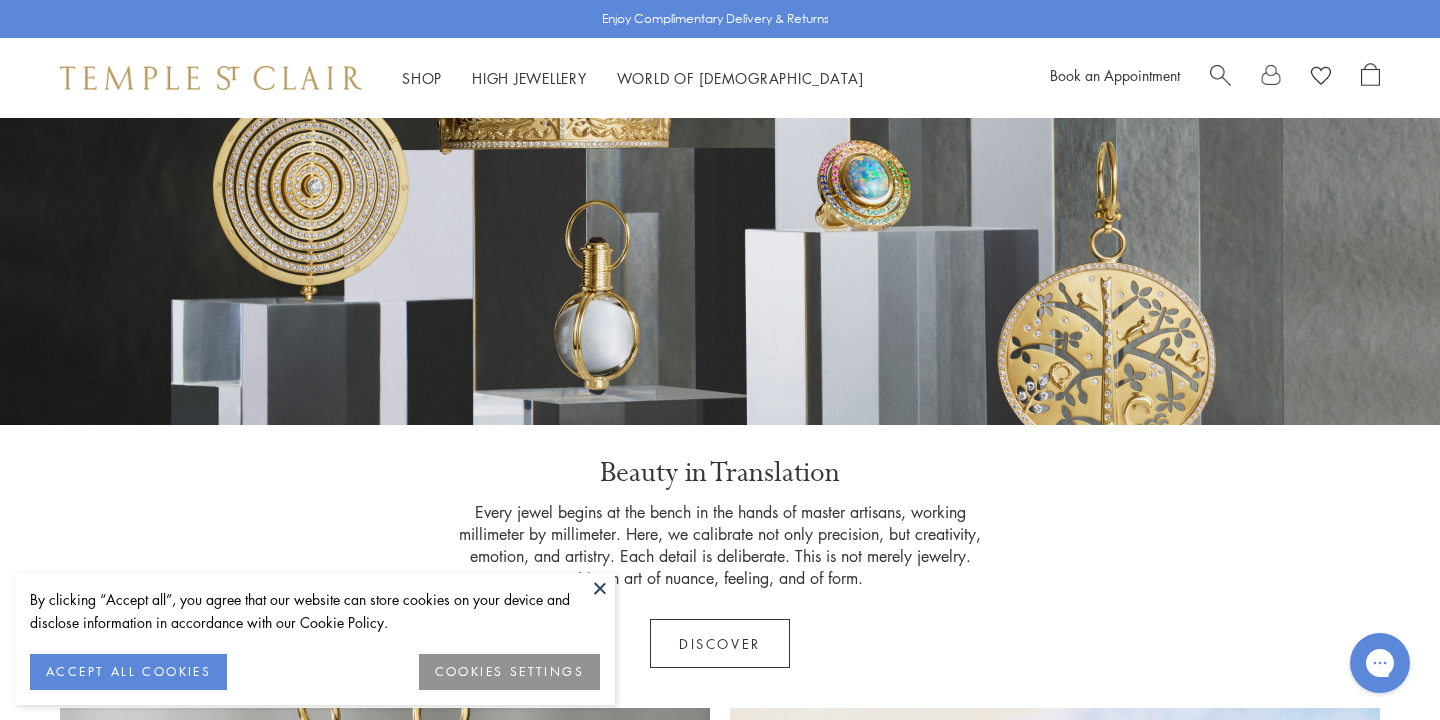 click on "ACCEPT ALL COOKIES" at bounding box center [128, 672] 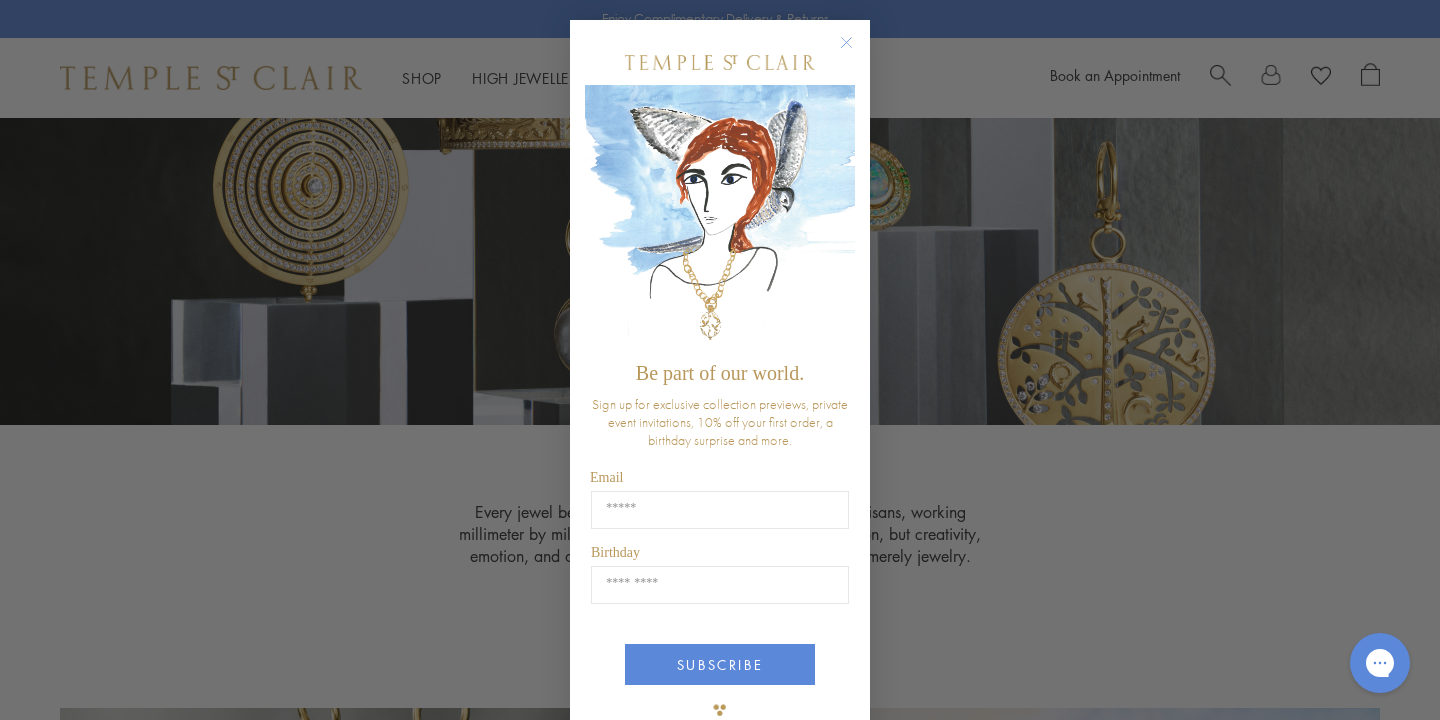 click 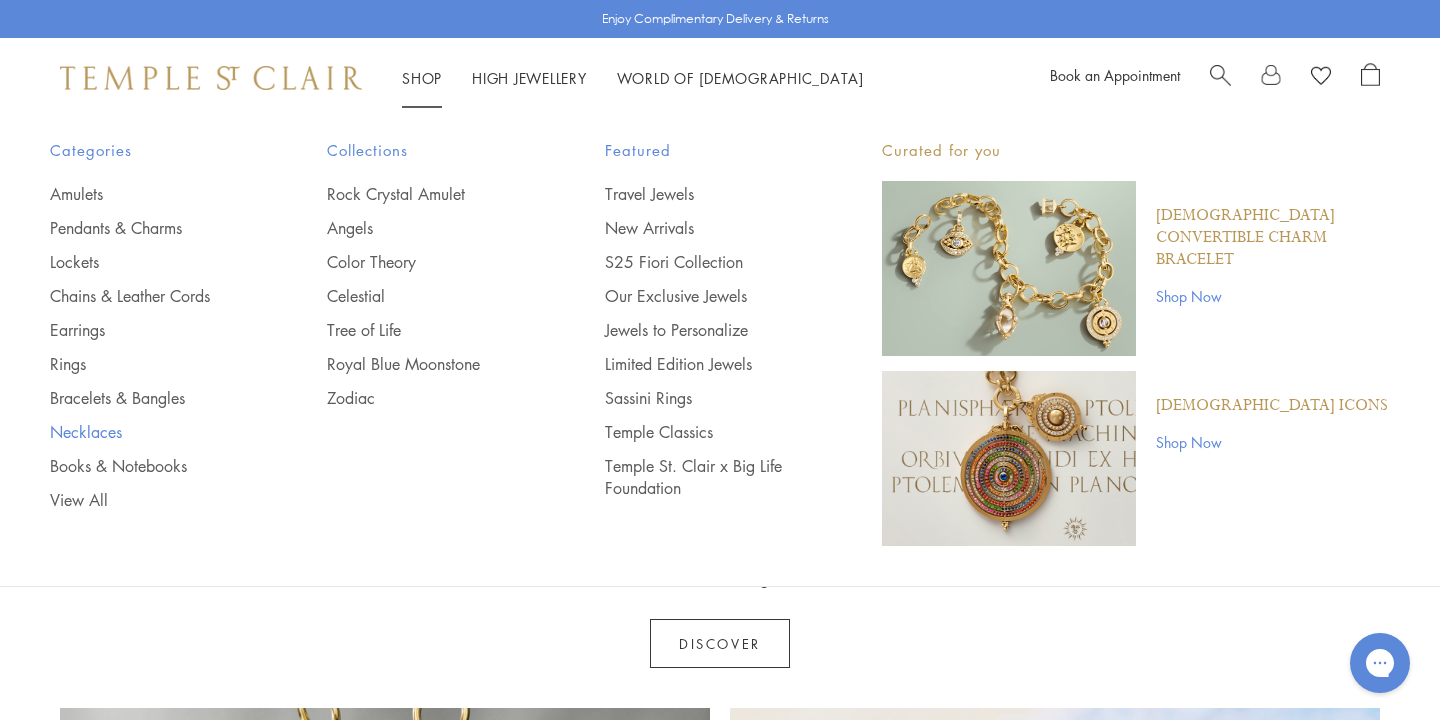 click on "Necklaces" at bounding box center [148, 432] 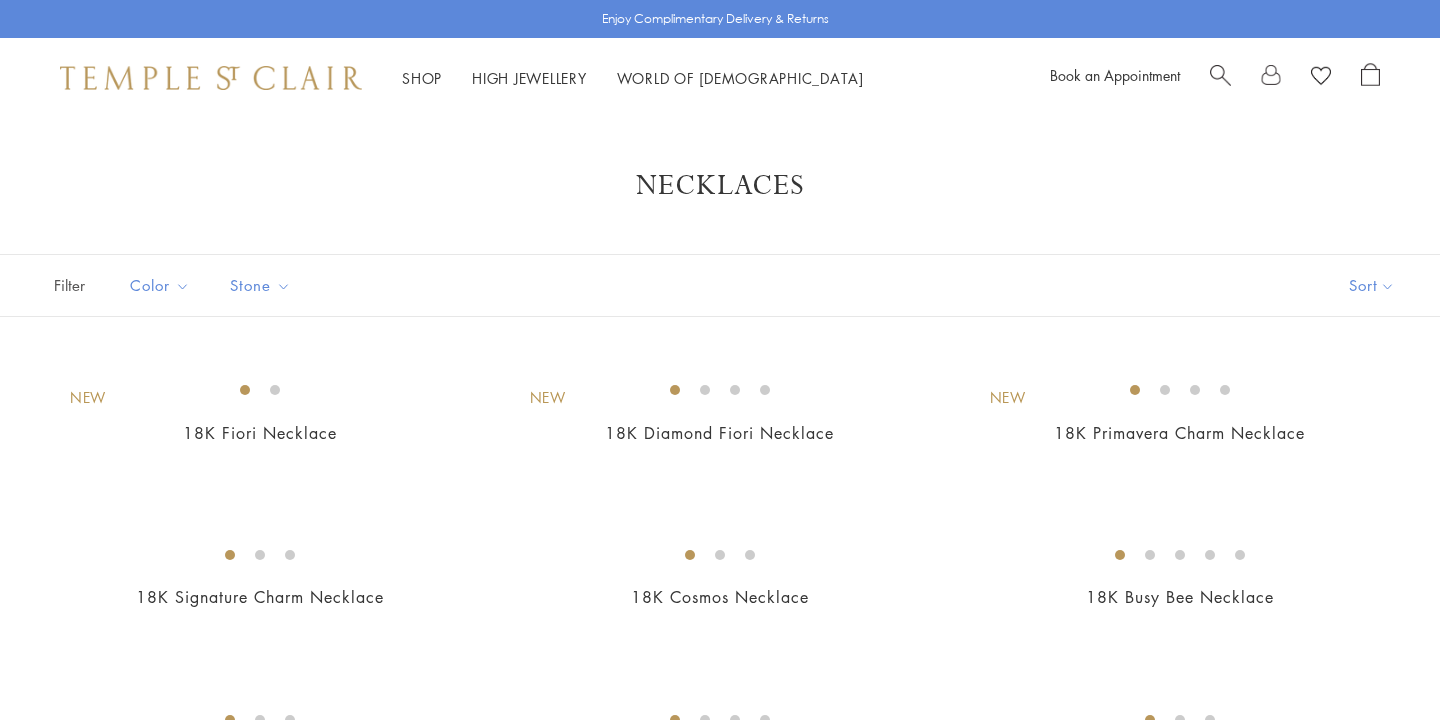 scroll, scrollTop: 0, scrollLeft: 0, axis: both 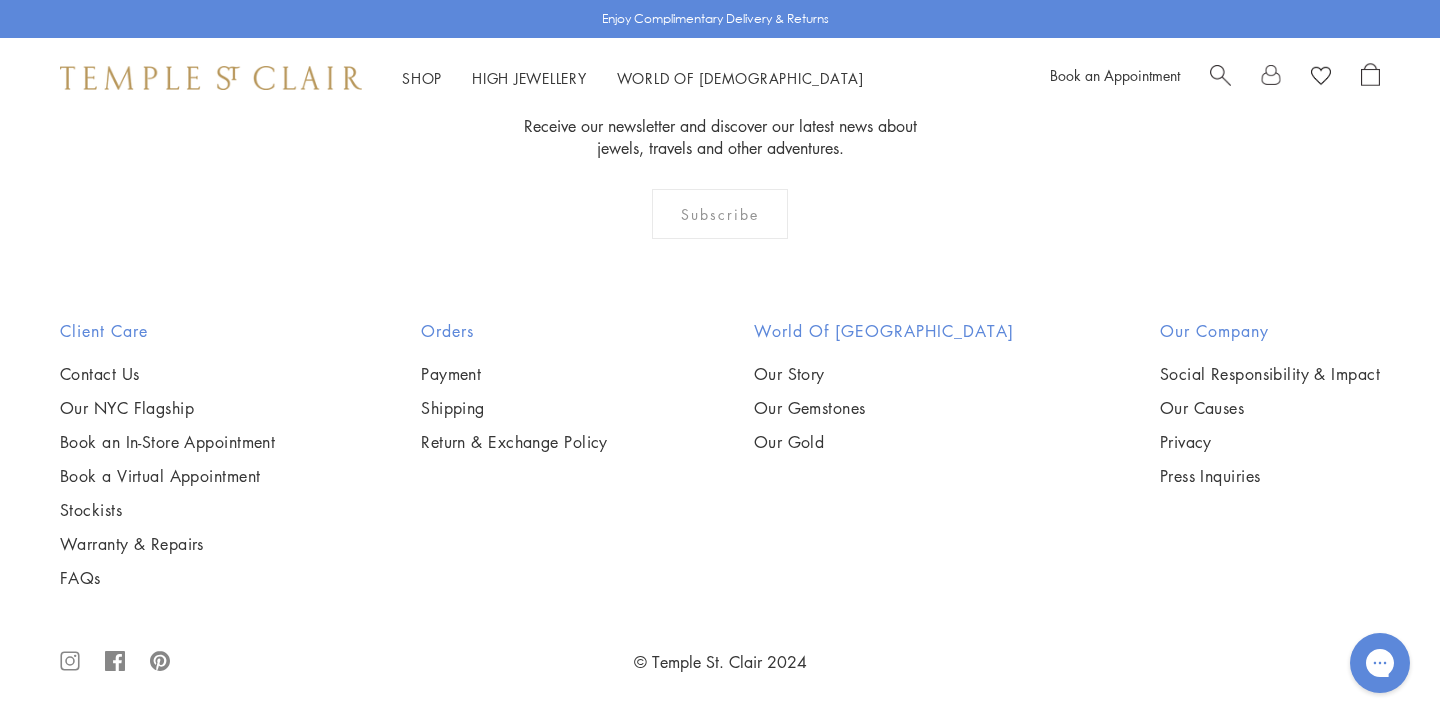 click at bounding box center [0, 0] 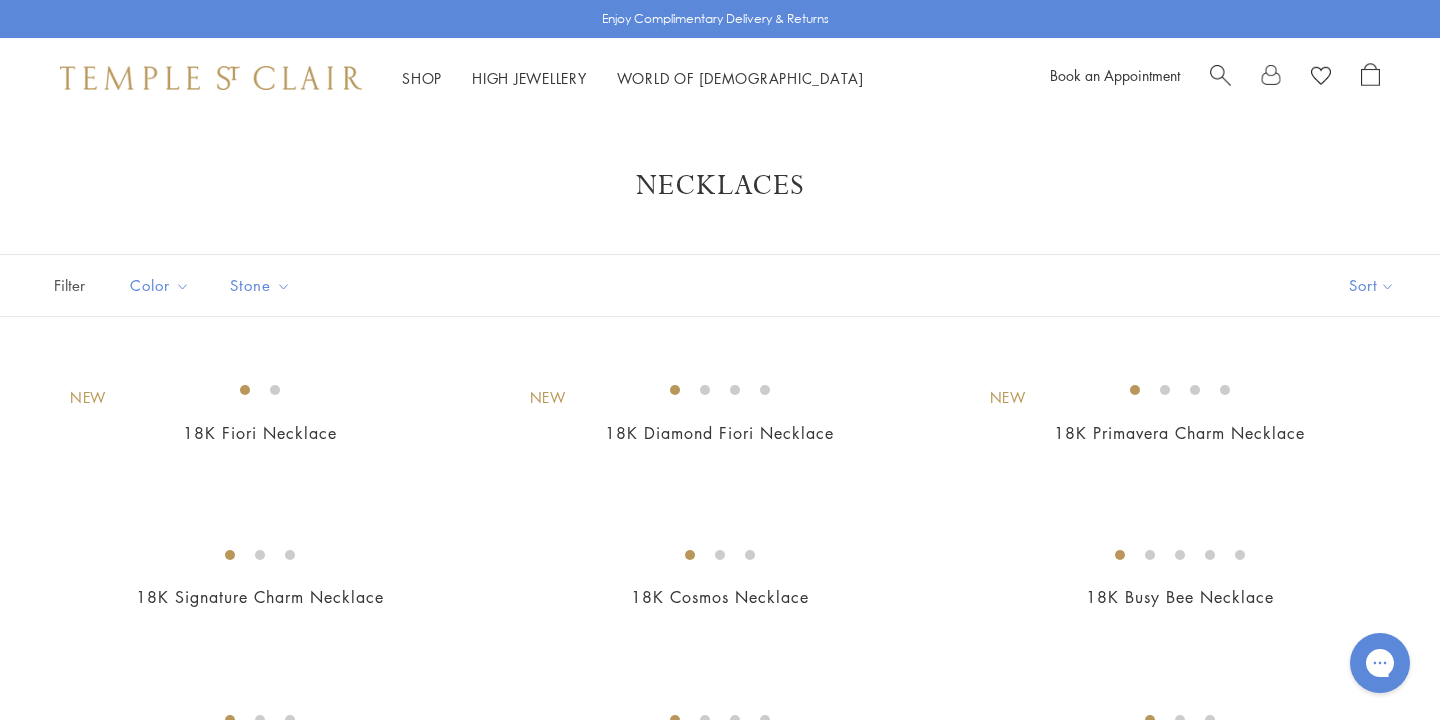 scroll, scrollTop: 0, scrollLeft: 0, axis: both 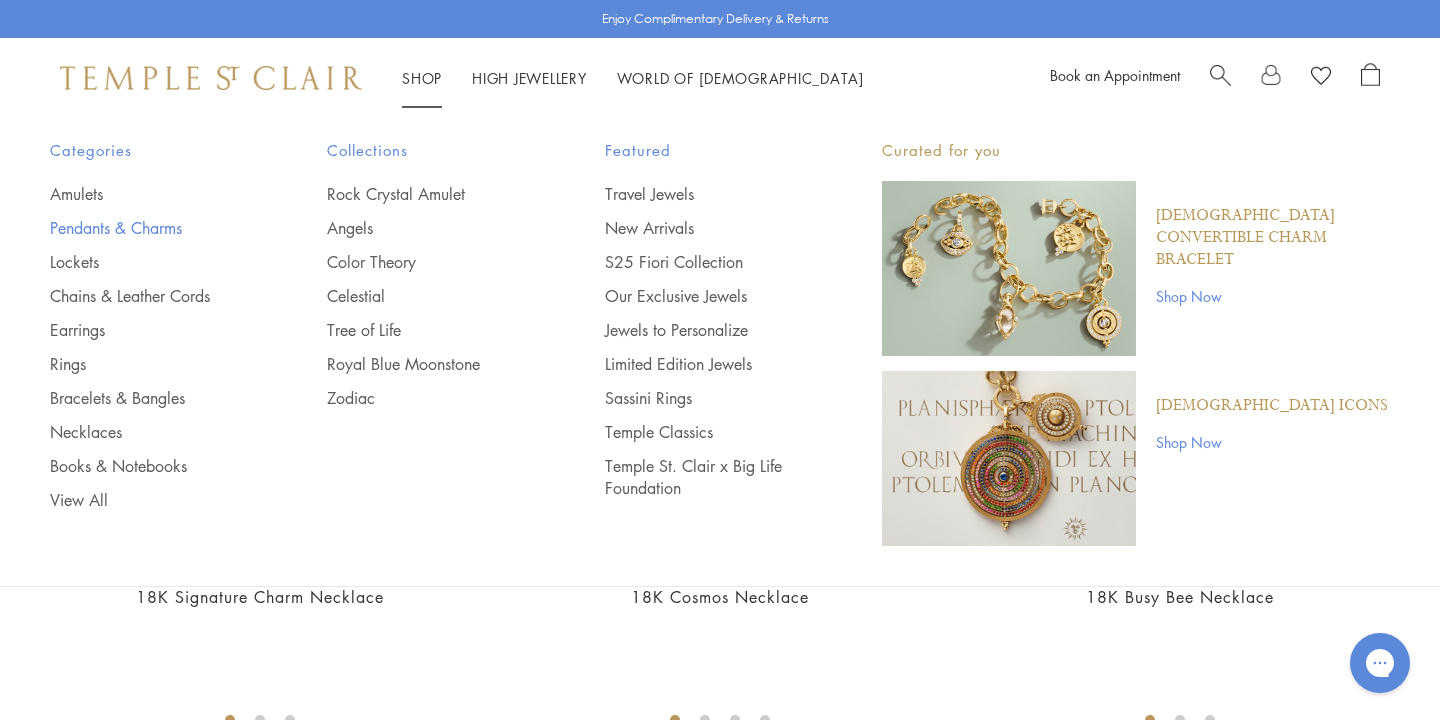 click on "Pendants & Charms" at bounding box center [148, 228] 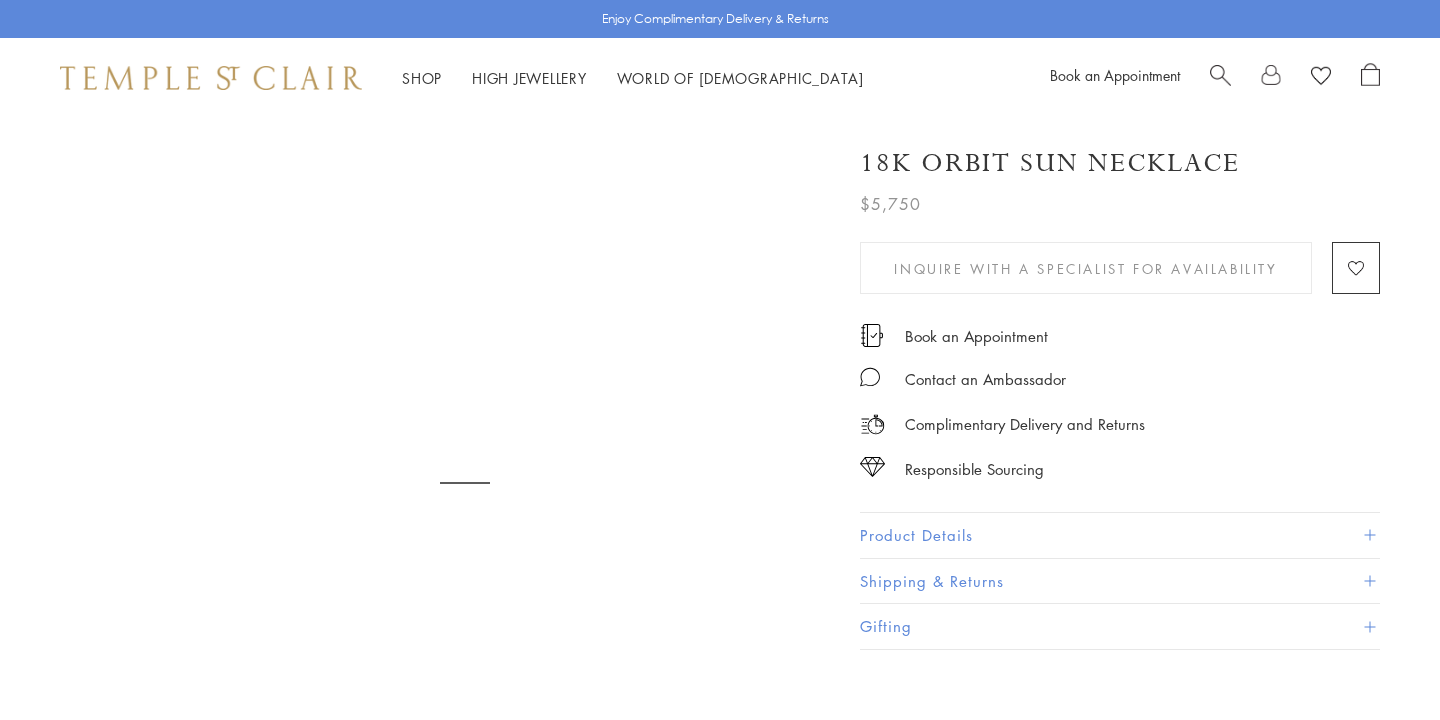 scroll, scrollTop: 0, scrollLeft: 0, axis: both 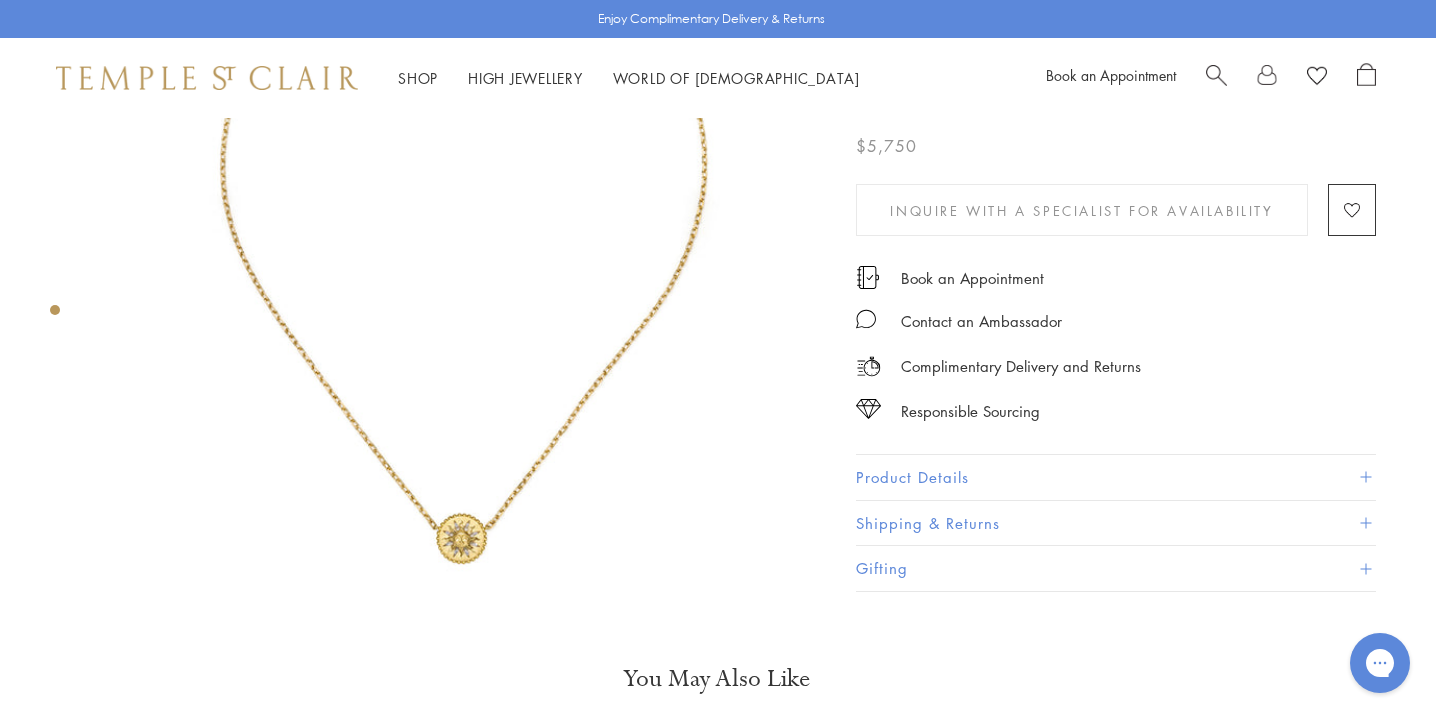 click at bounding box center (461, 227) 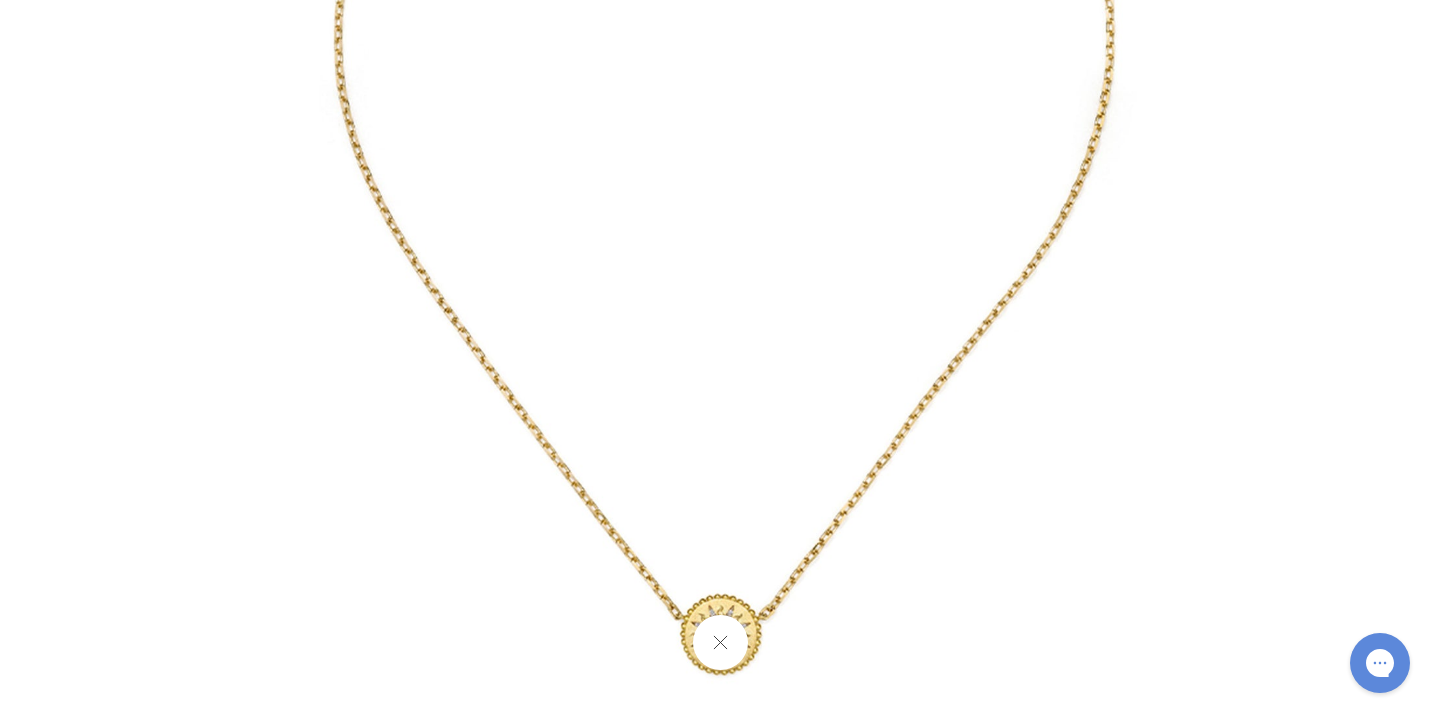 click at bounding box center (719, 642) 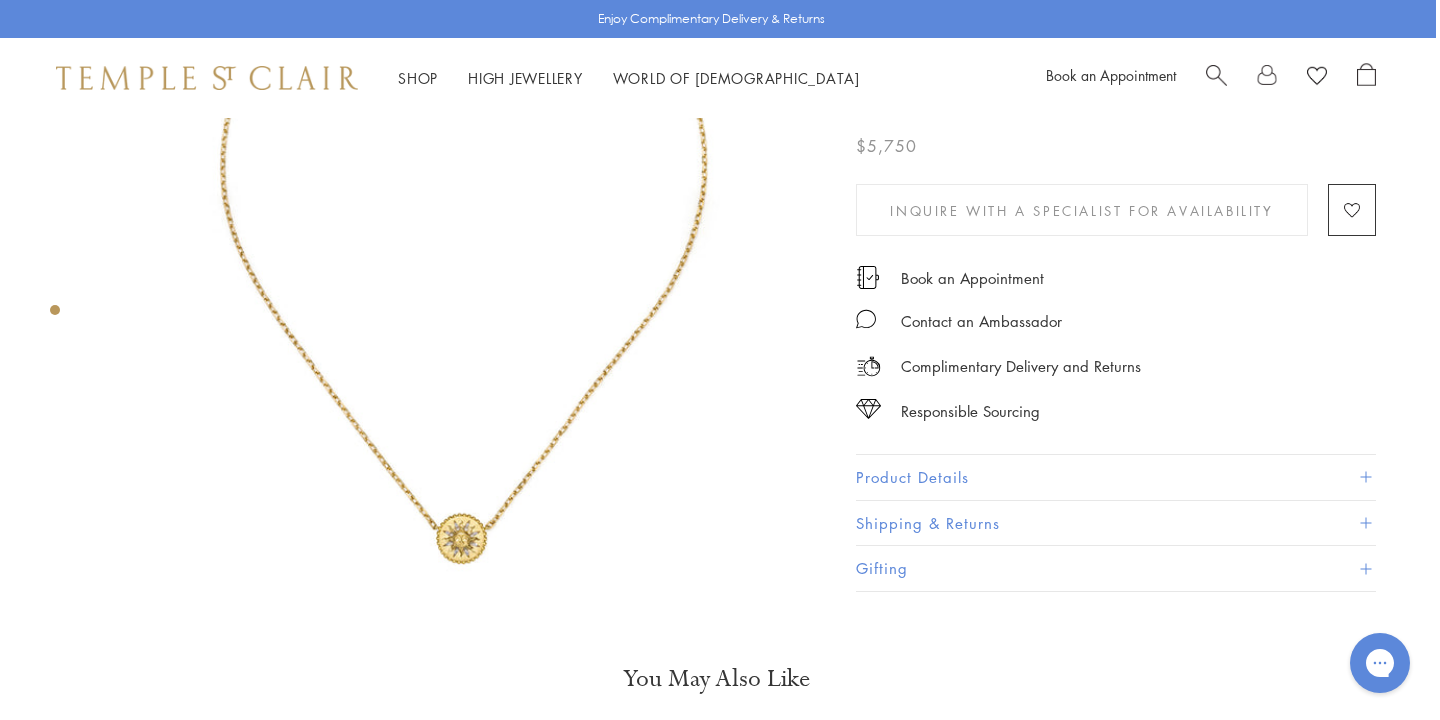 click at bounding box center (461, 227) 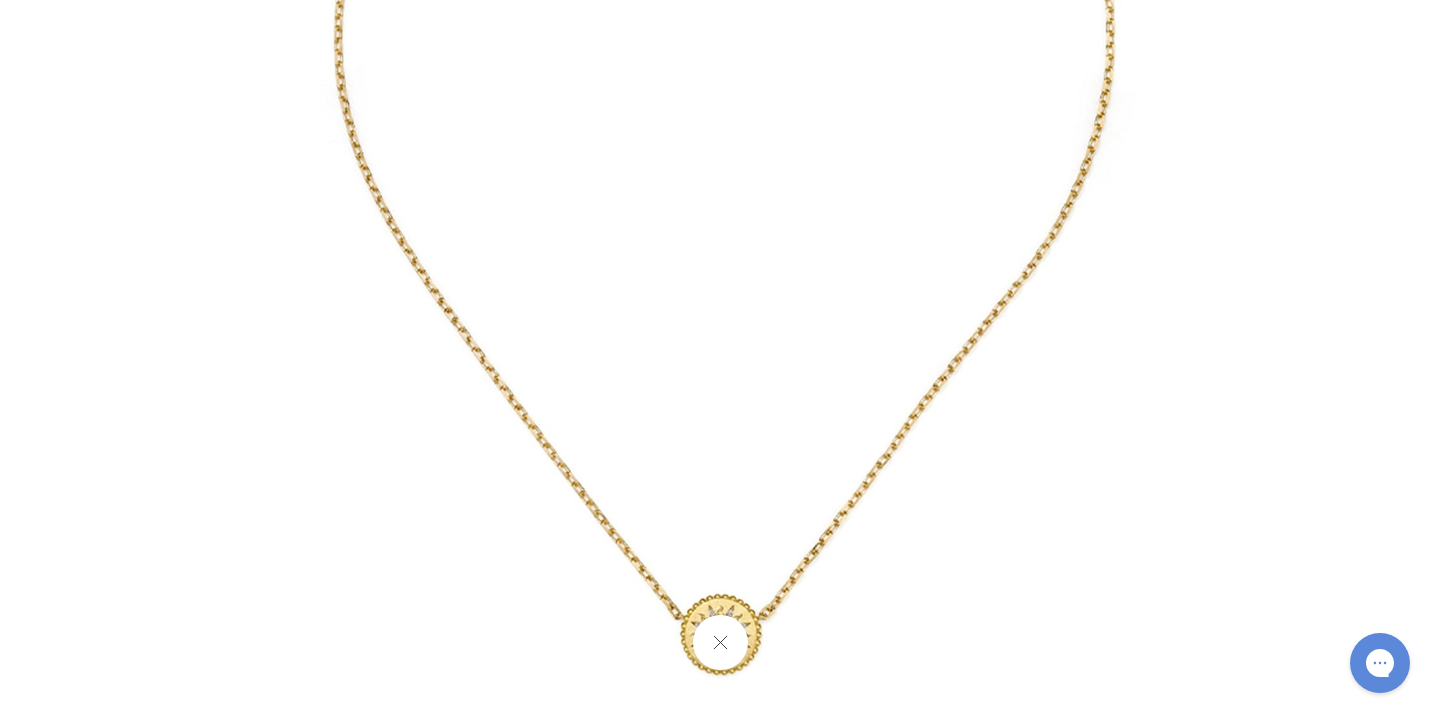 click at bounding box center [720, 135] 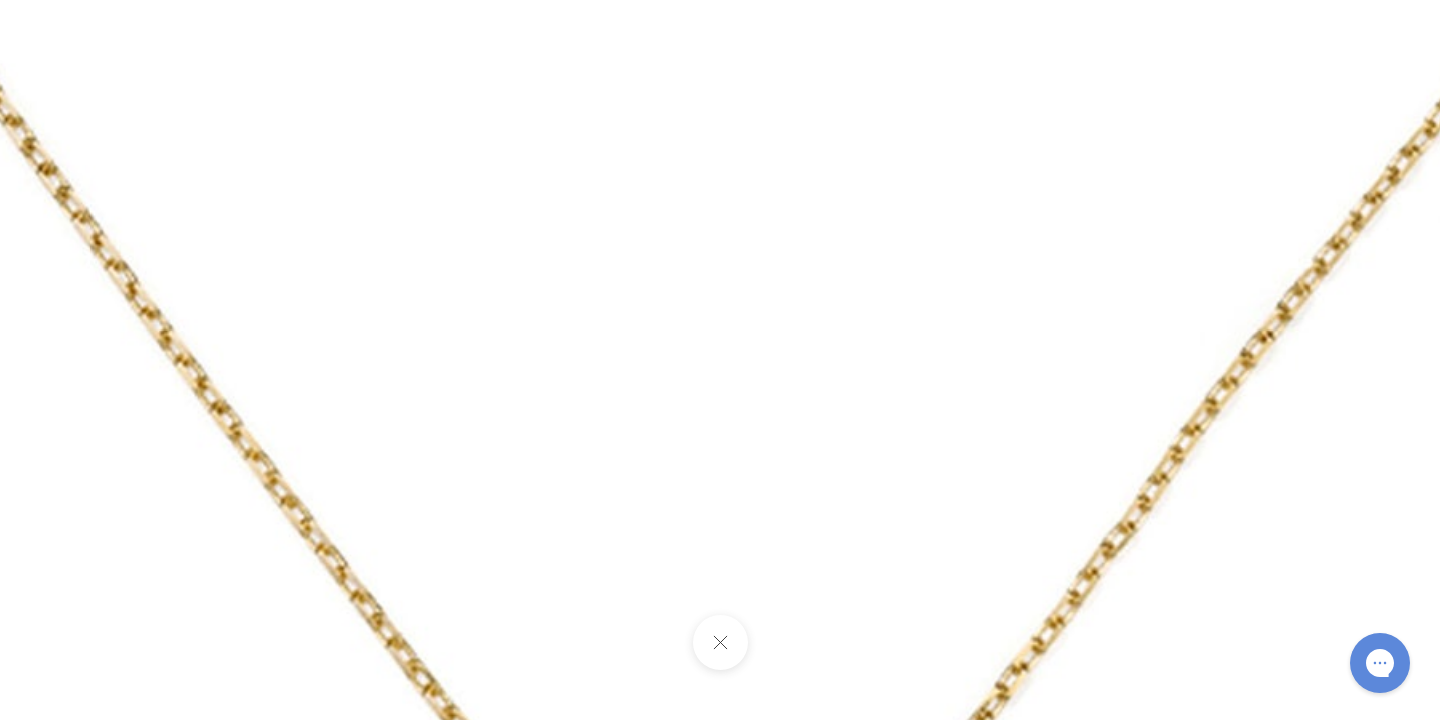 drag, startPoint x: 546, startPoint y: 592, endPoint x: 831, endPoint y: 793, distance: 348.7492 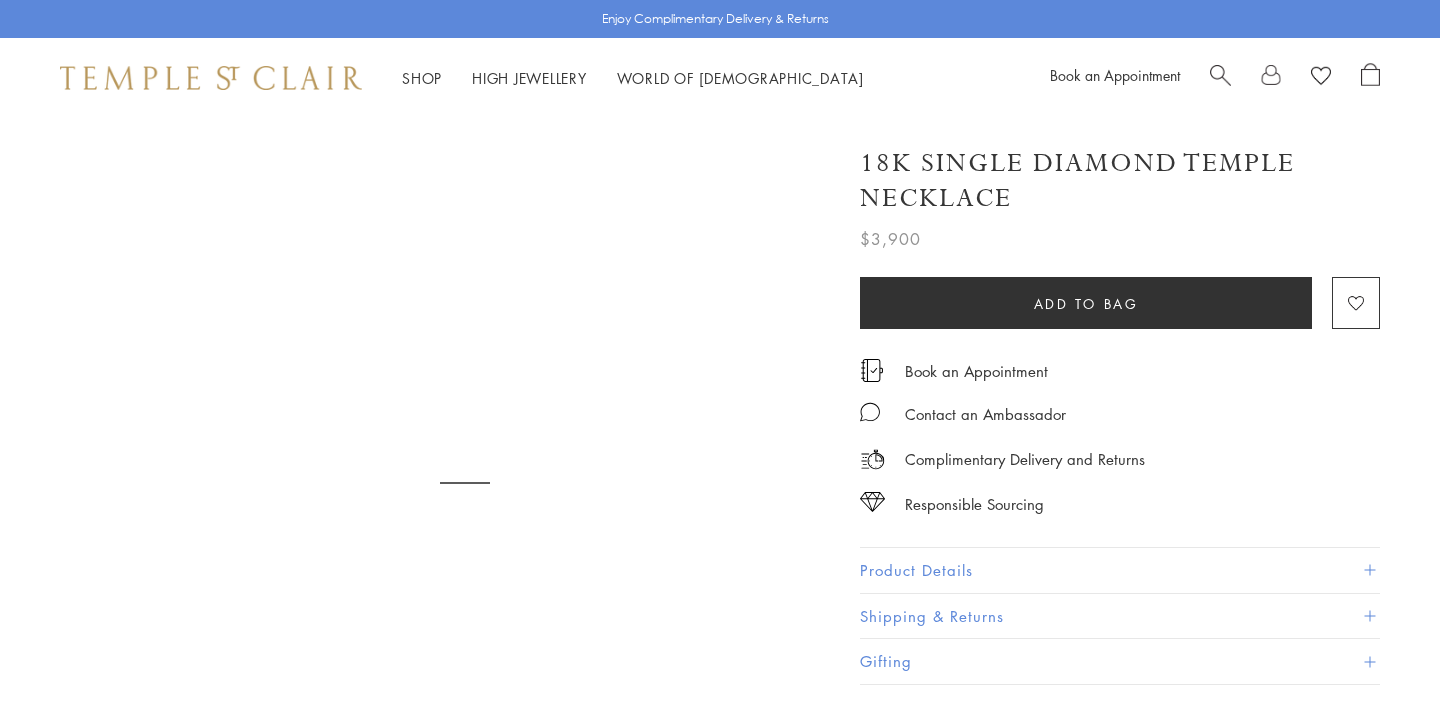 scroll, scrollTop: 0, scrollLeft: 0, axis: both 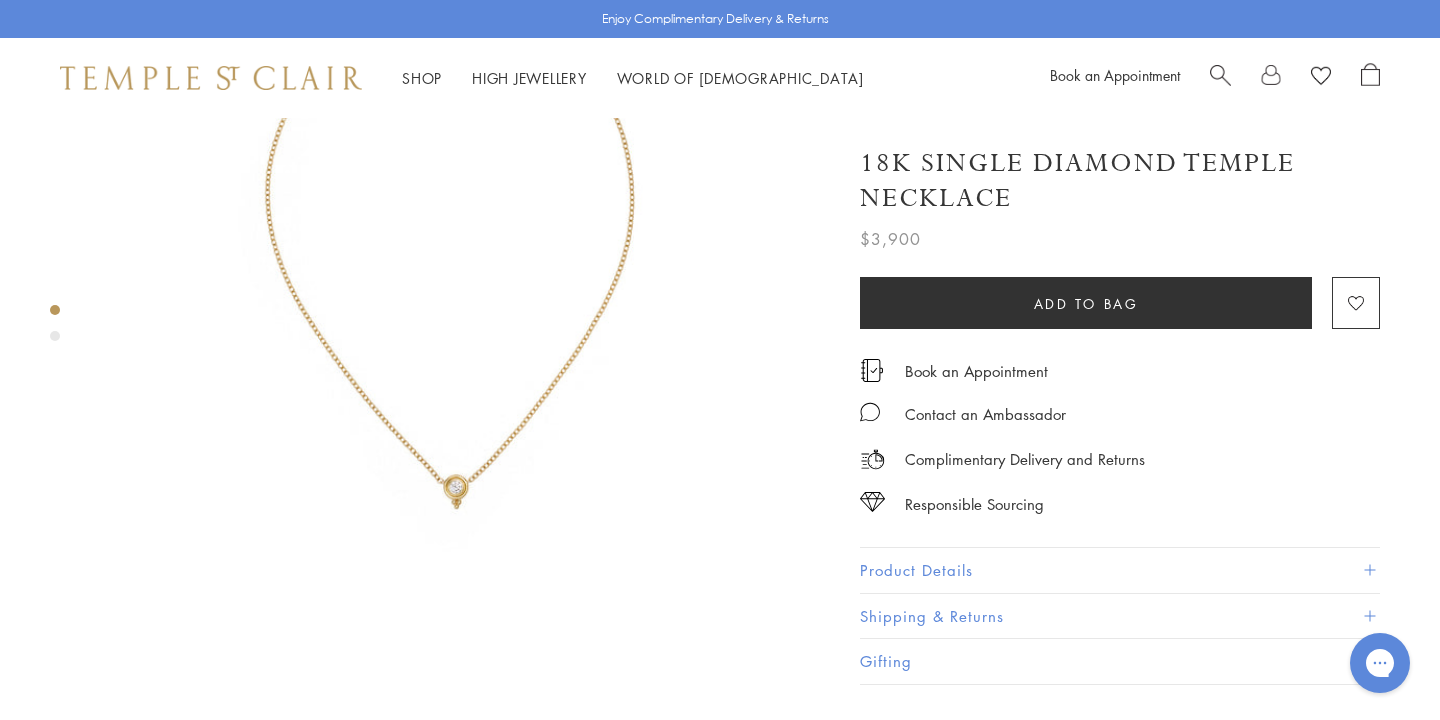click at bounding box center (465, 246) 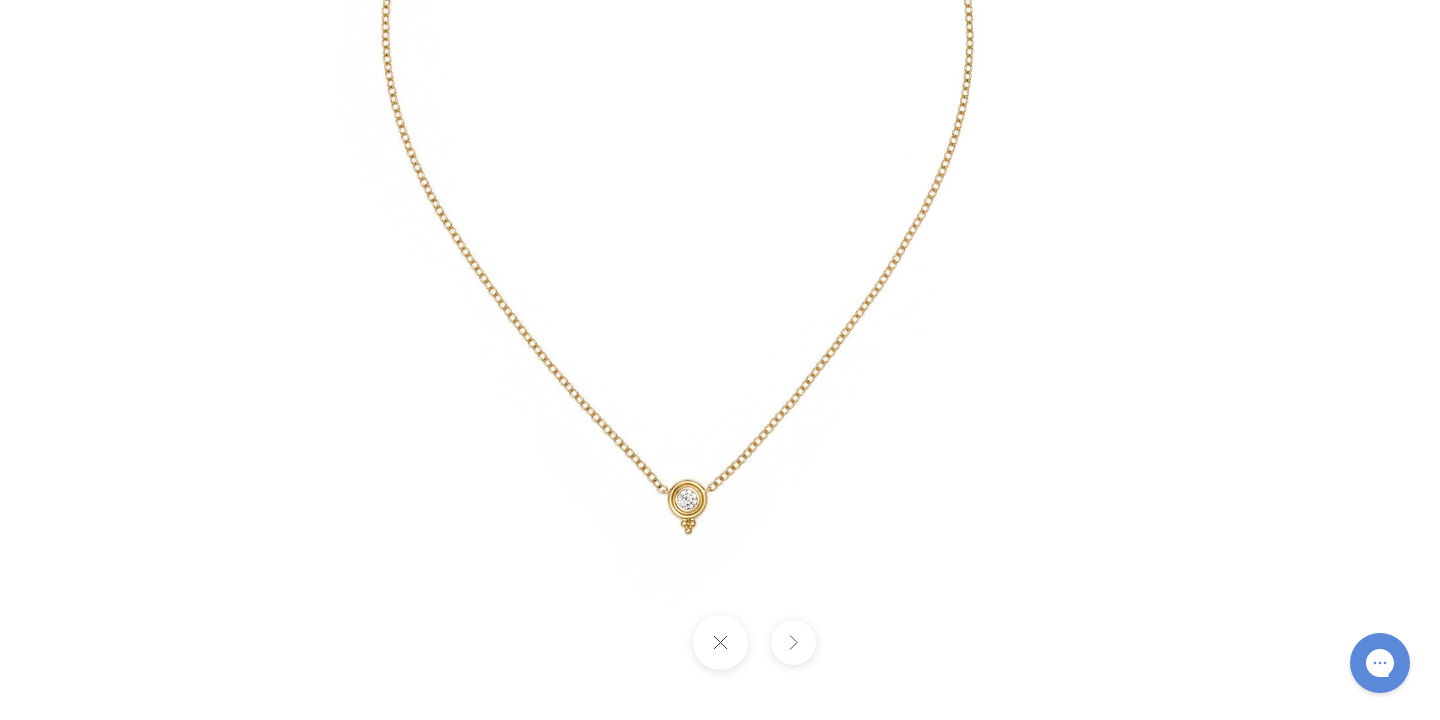 drag, startPoint x: 741, startPoint y: 484, endPoint x: 685, endPoint y: 134, distance: 354.4517 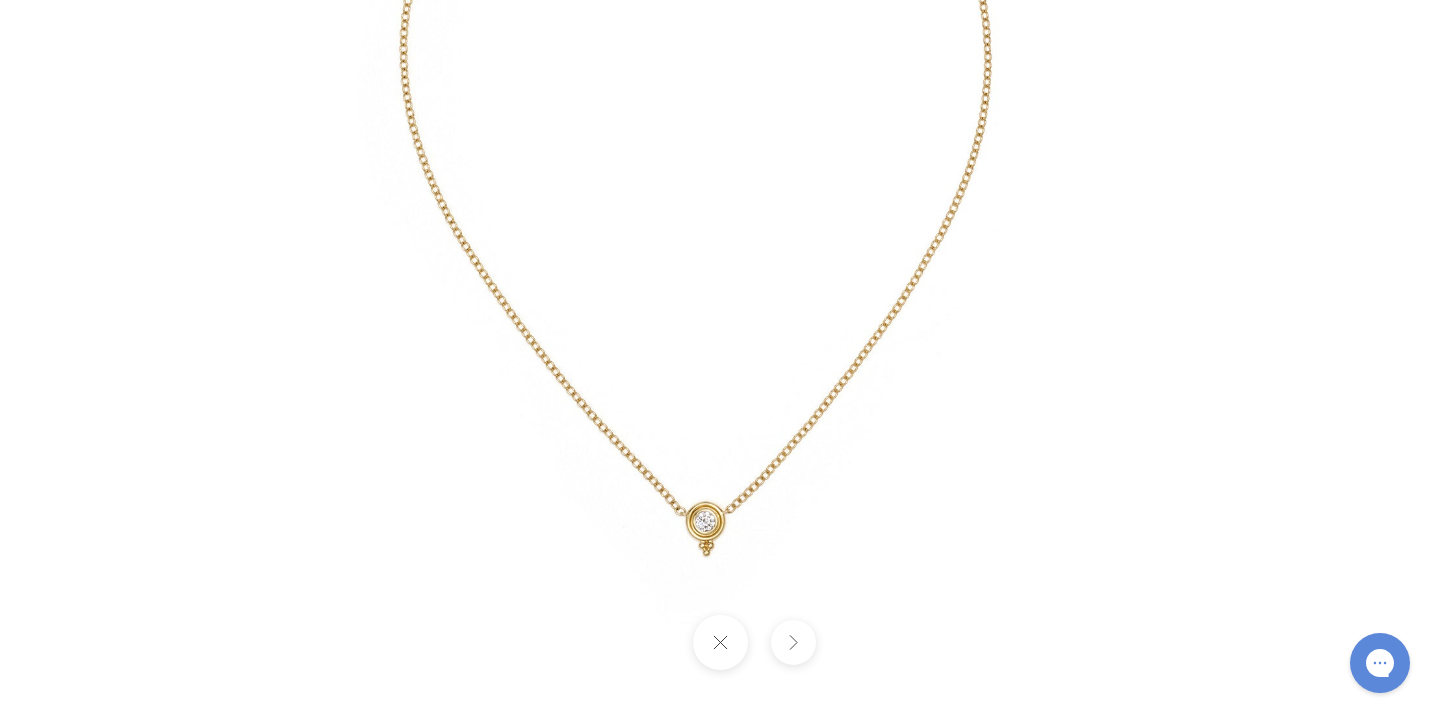 click at bounding box center [720, 135] 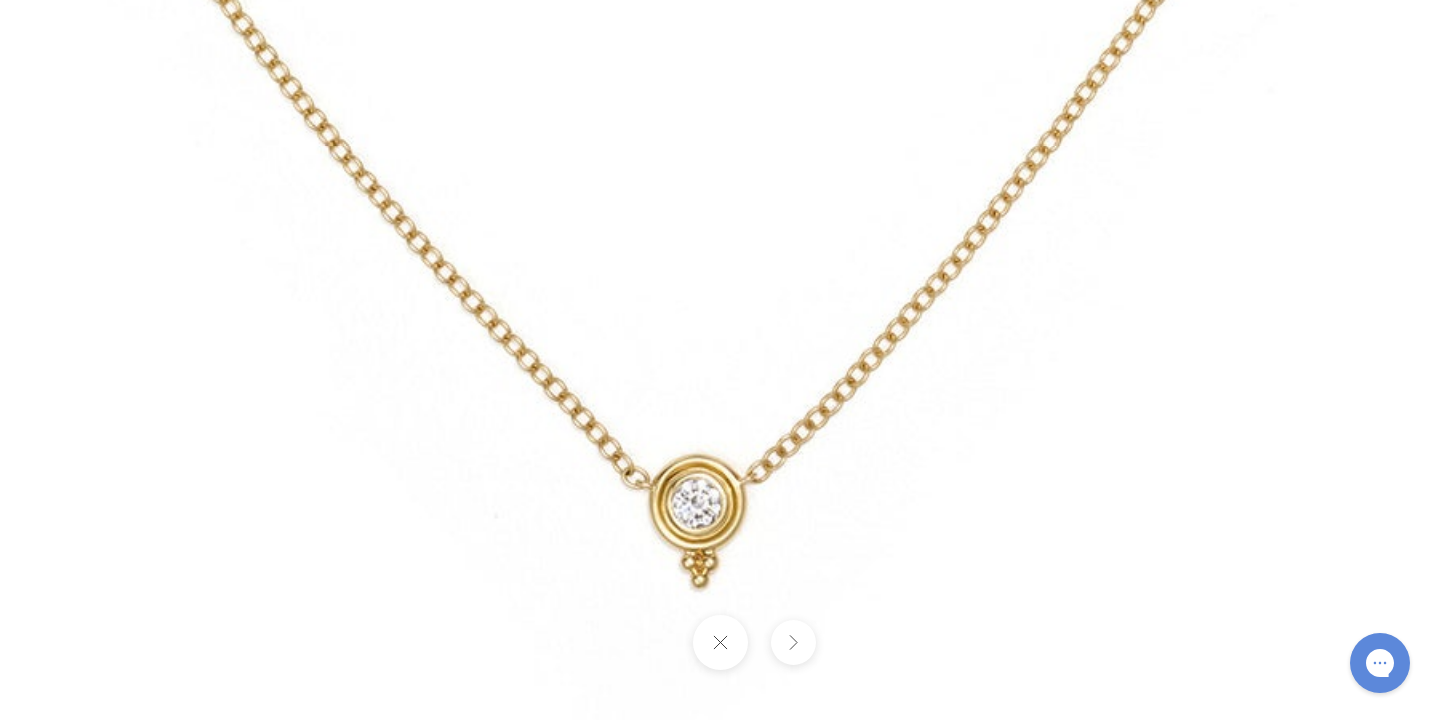 click at bounding box center (733, -448) 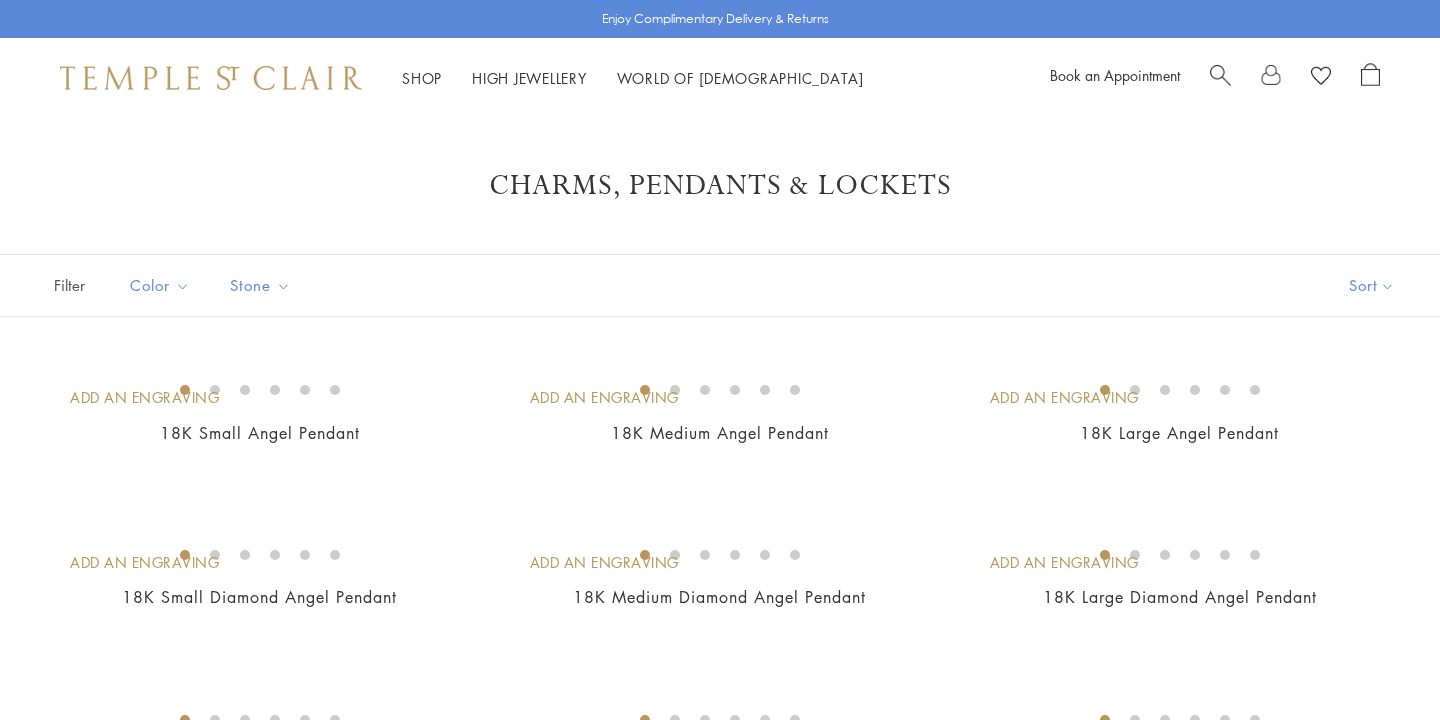scroll, scrollTop: 0, scrollLeft: 0, axis: both 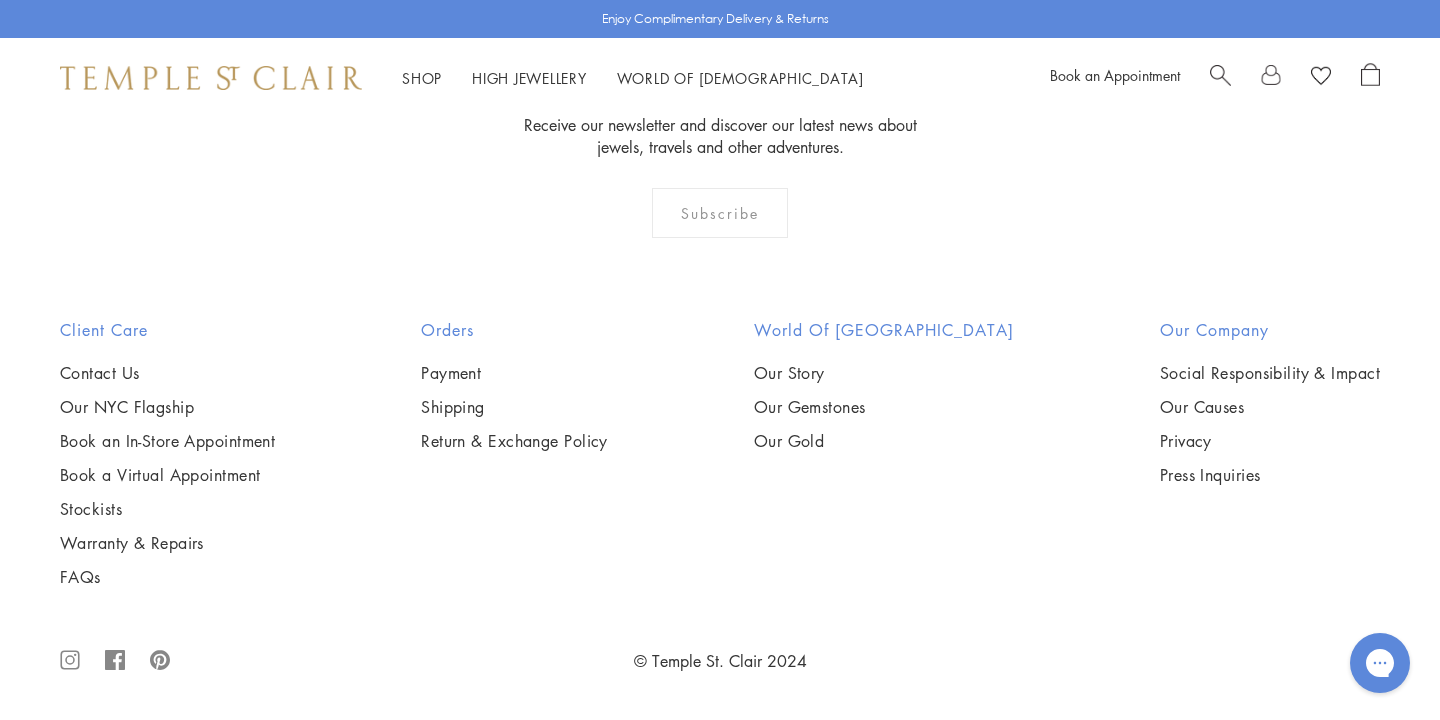 click at bounding box center [0, 0] 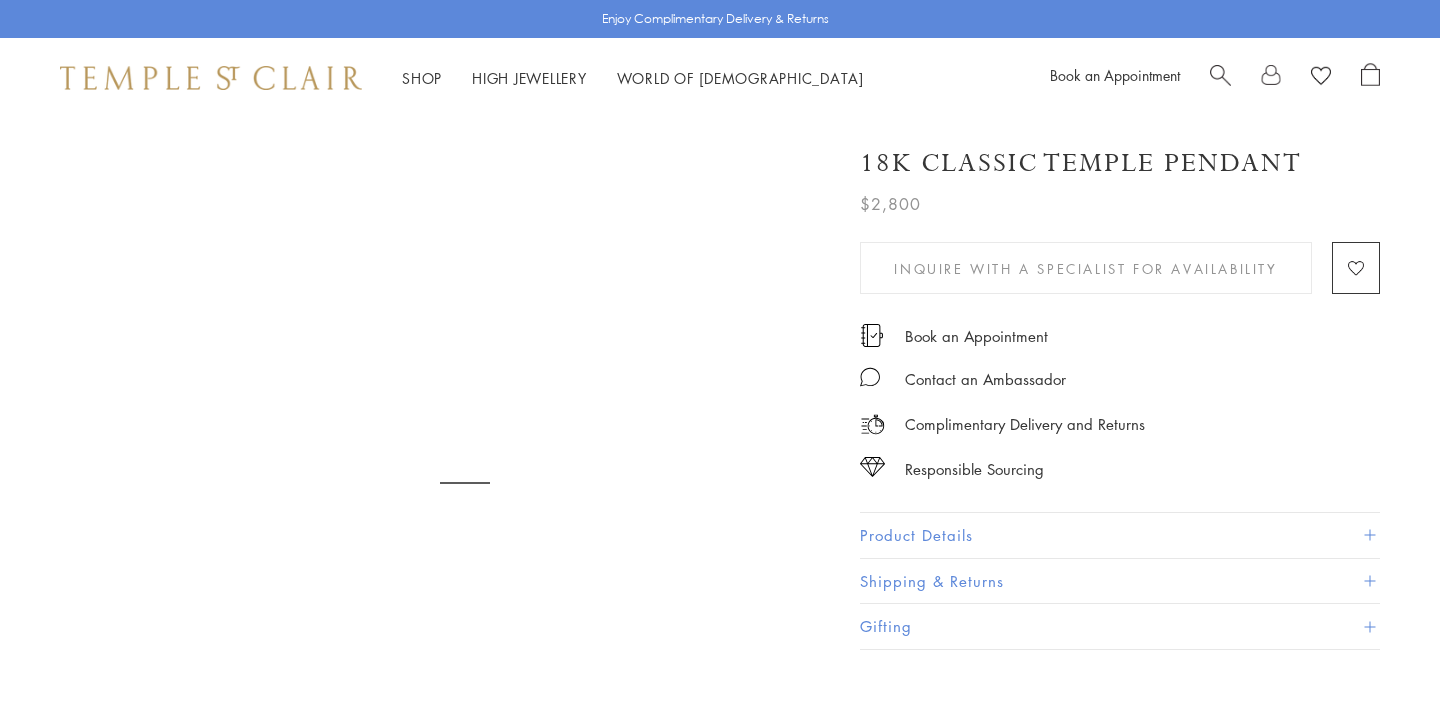 scroll, scrollTop: 0, scrollLeft: 0, axis: both 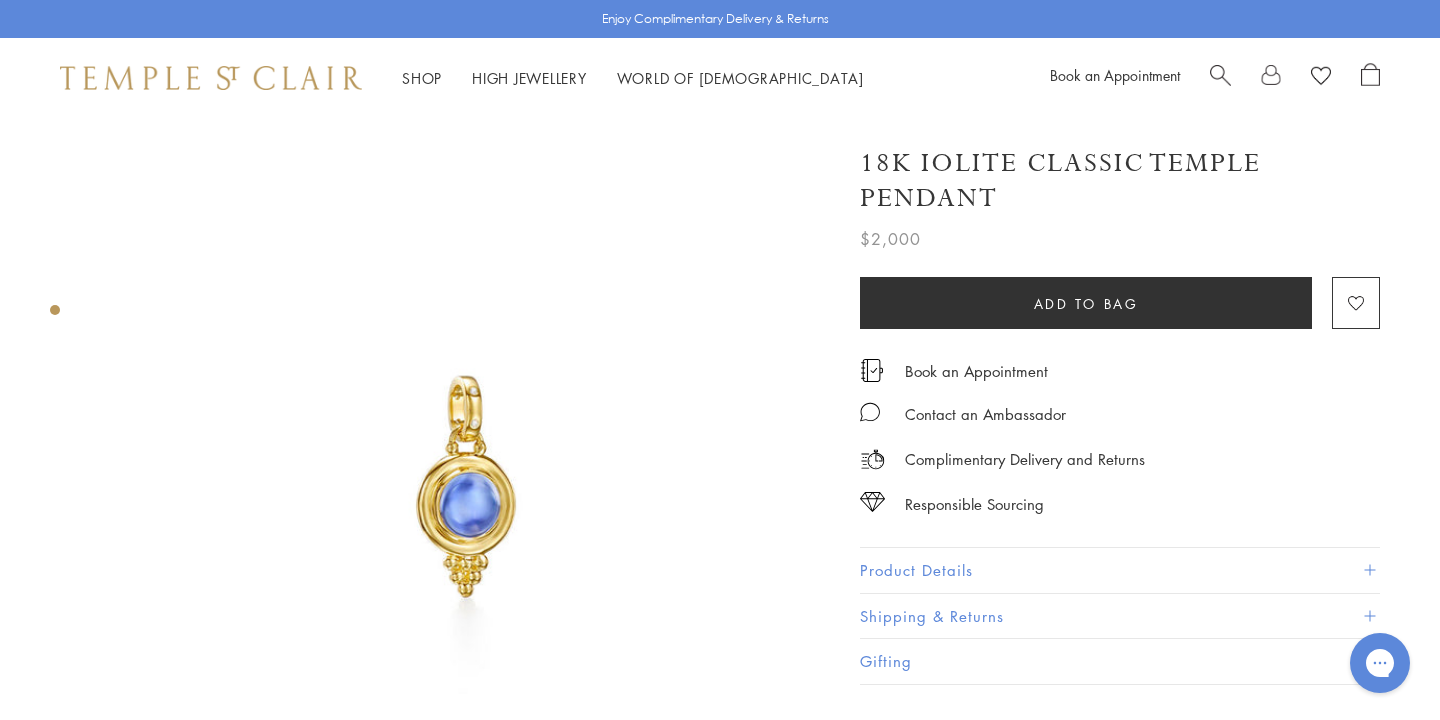 click on "Product Details" at bounding box center [1120, 570] 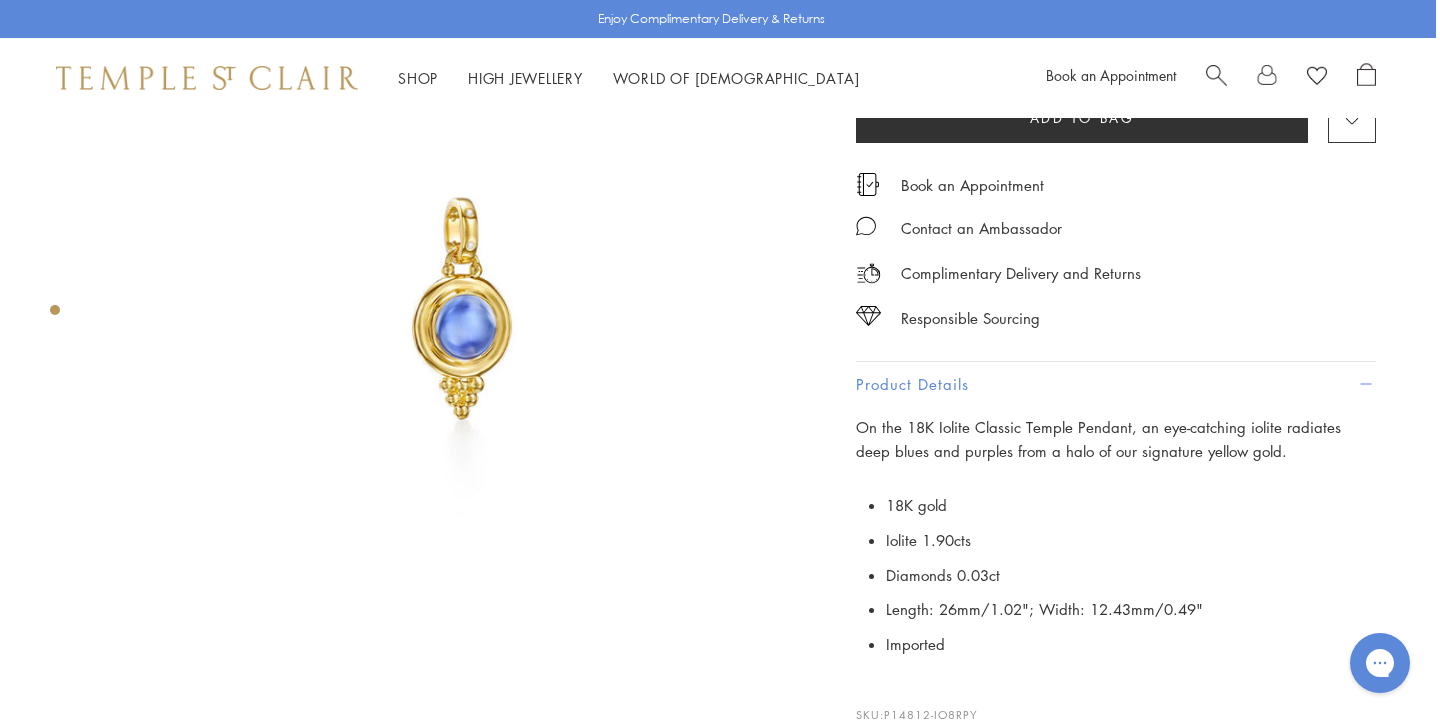 scroll, scrollTop: 178, scrollLeft: 4, axis: both 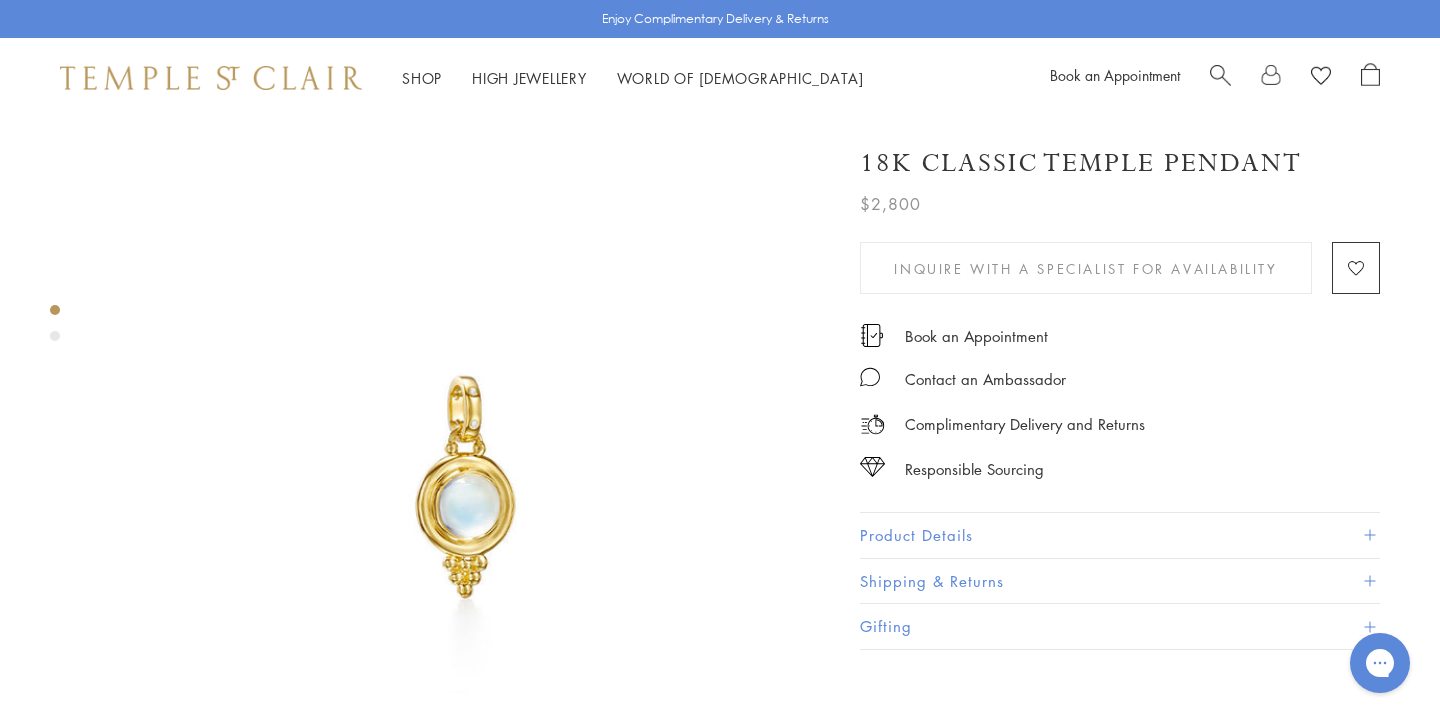 click at bounding box center [445, 863] 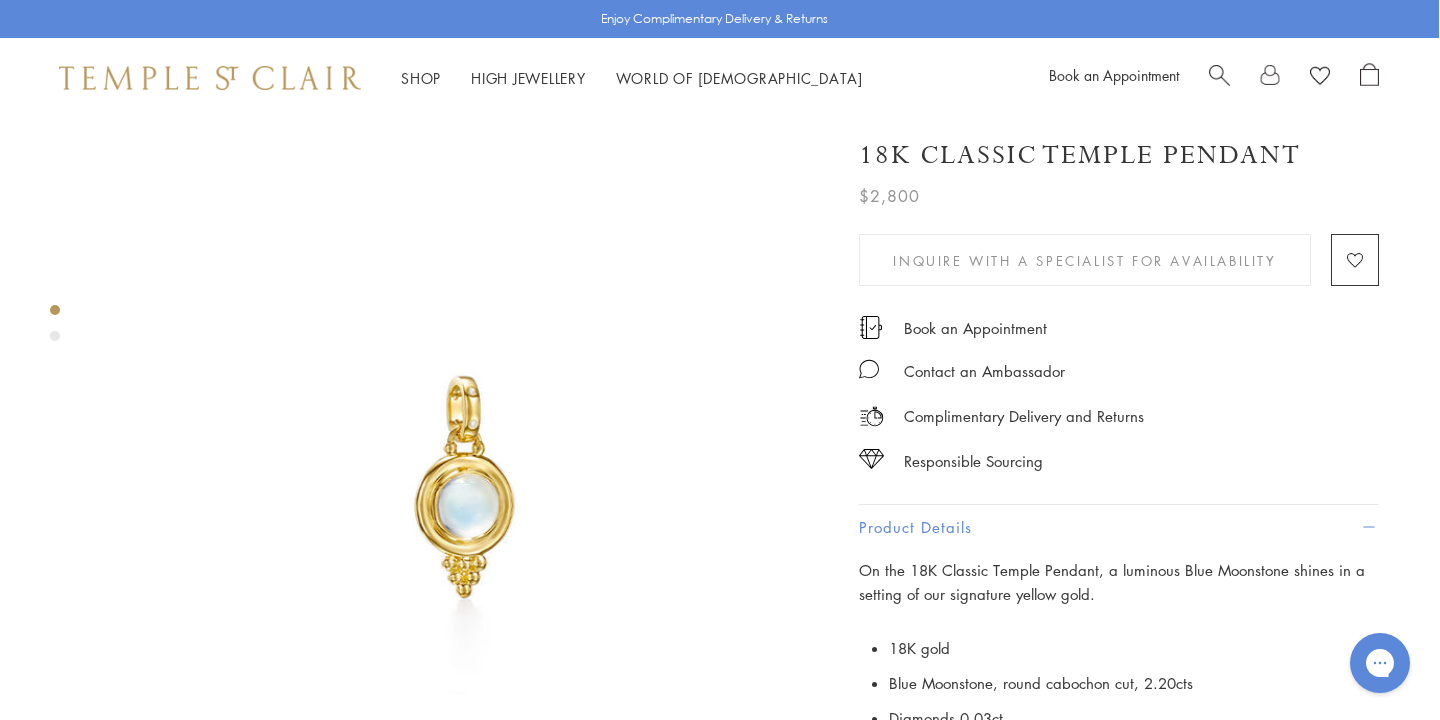 scroll, scrollTop: 0, scrollLeft: 1, axis: horizontal 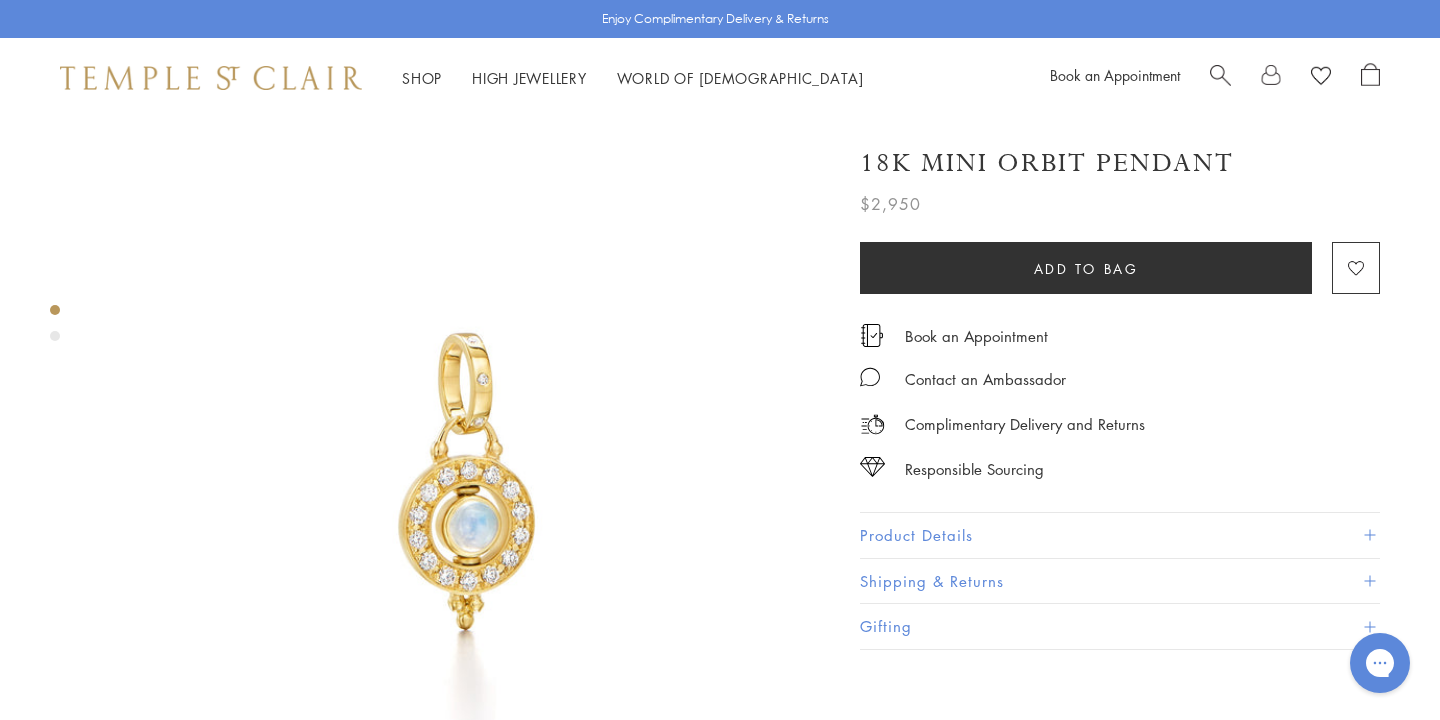 click on "Product Details" at bounding box center [1120, 535] 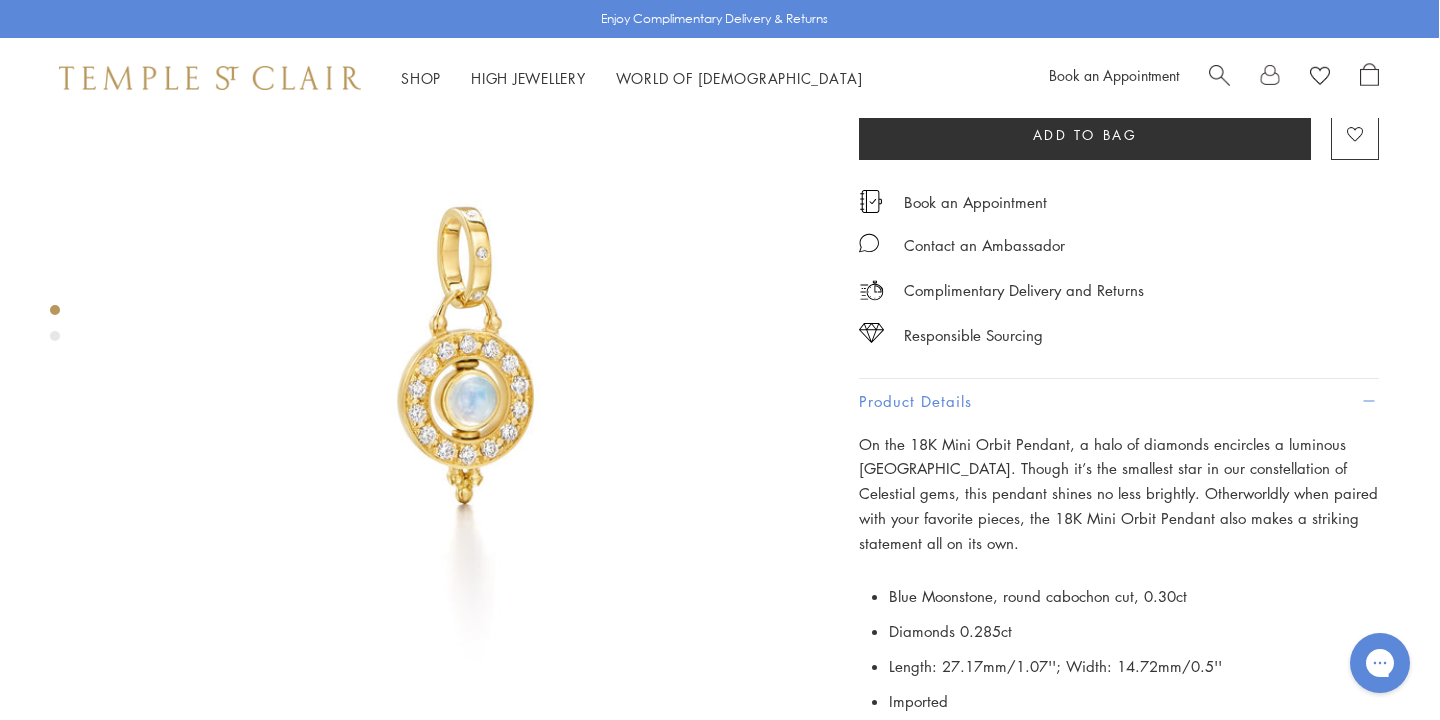 scroll, scrollTop: 105, scrollLeft: 1, axis: both 